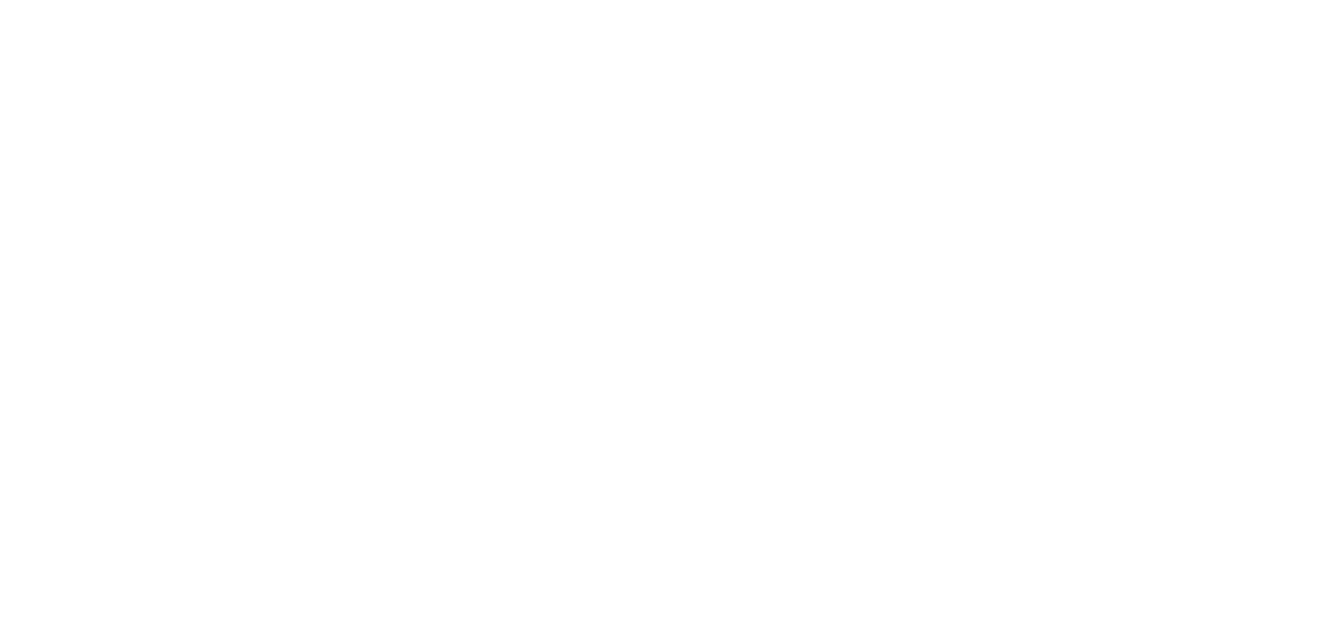 scroll, scrollTop: 0, scrollLeft: 0, axis: both 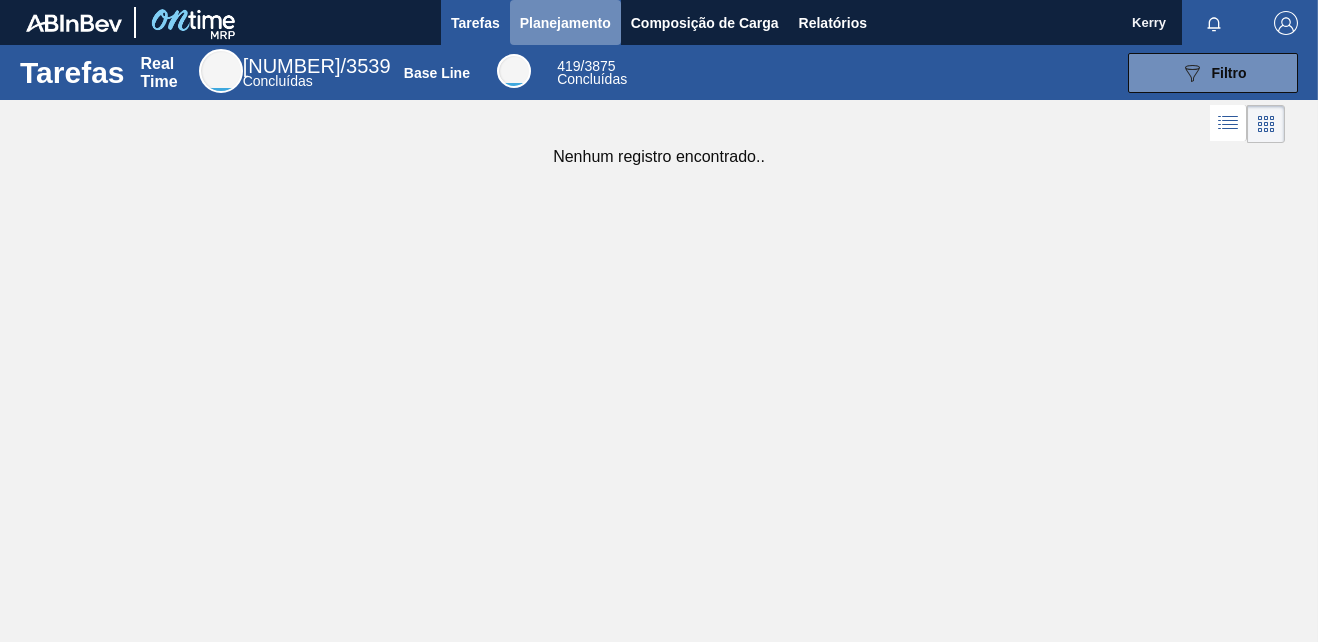click on "Planejamento" at bounding box center [565, 23] 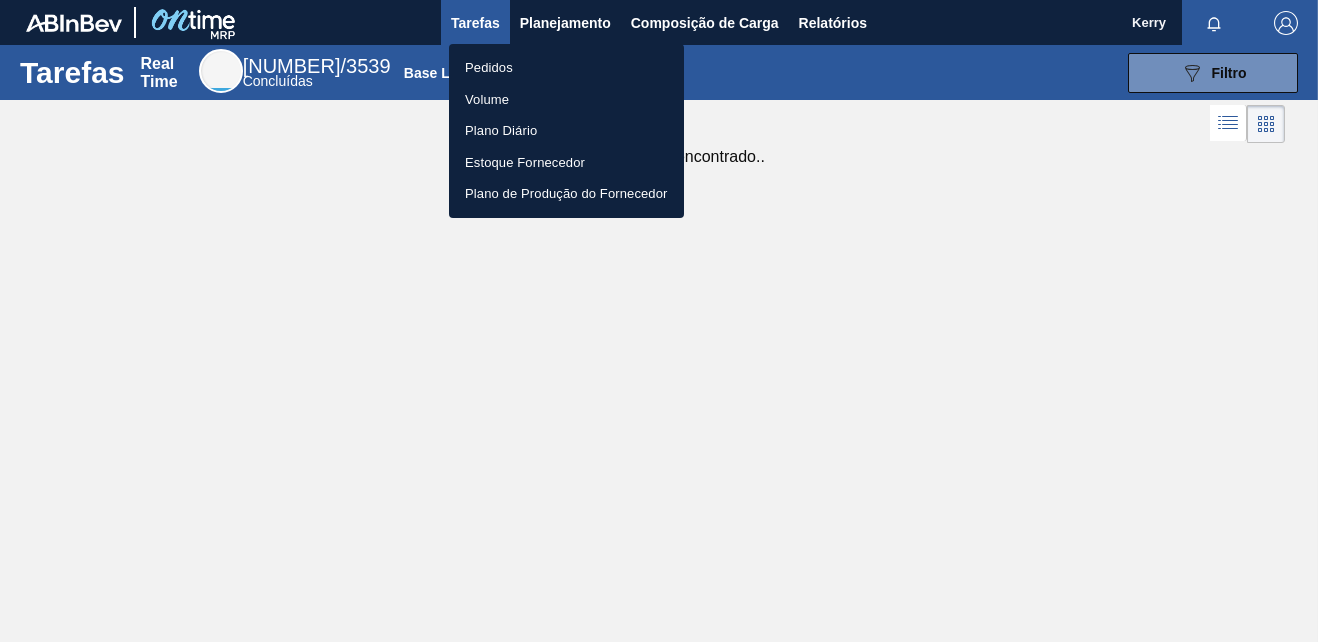 click on "Pedidos" at bounding box center [566, 68] 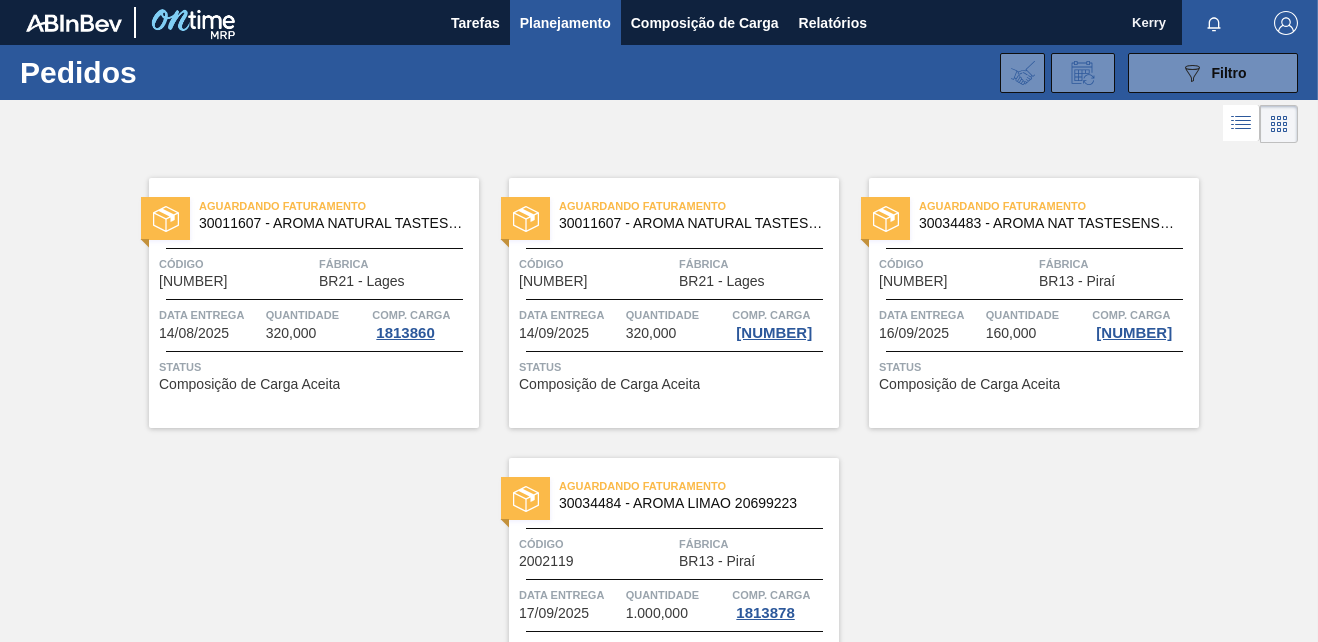 click on "Fábrica" at bounding box center [396, 264] 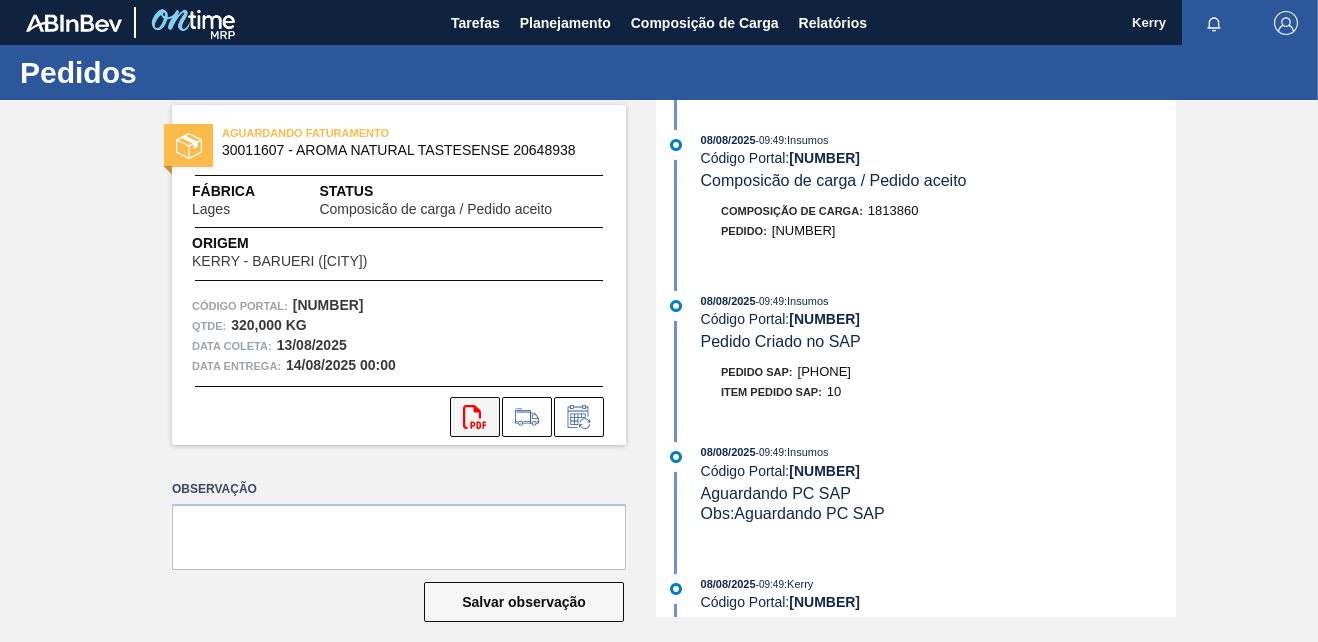 click on "svg{fill:#ff0000}" 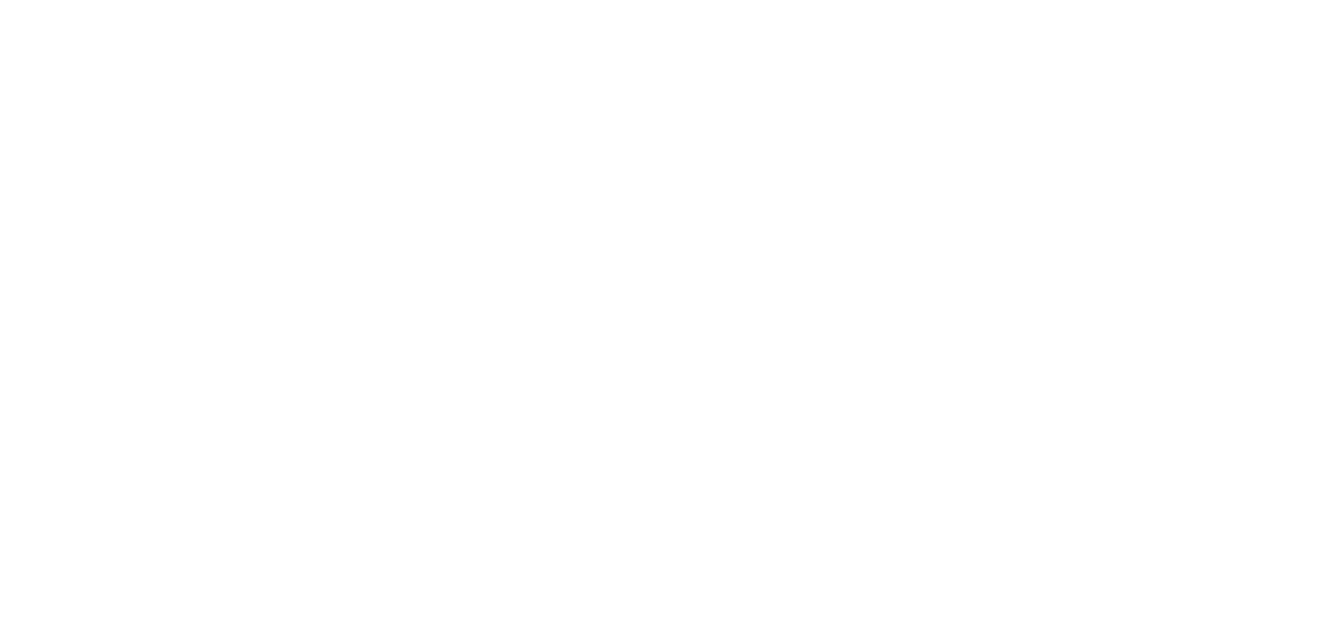 scroll, scrollTop: 0, scrollLeft: 0, axis: both 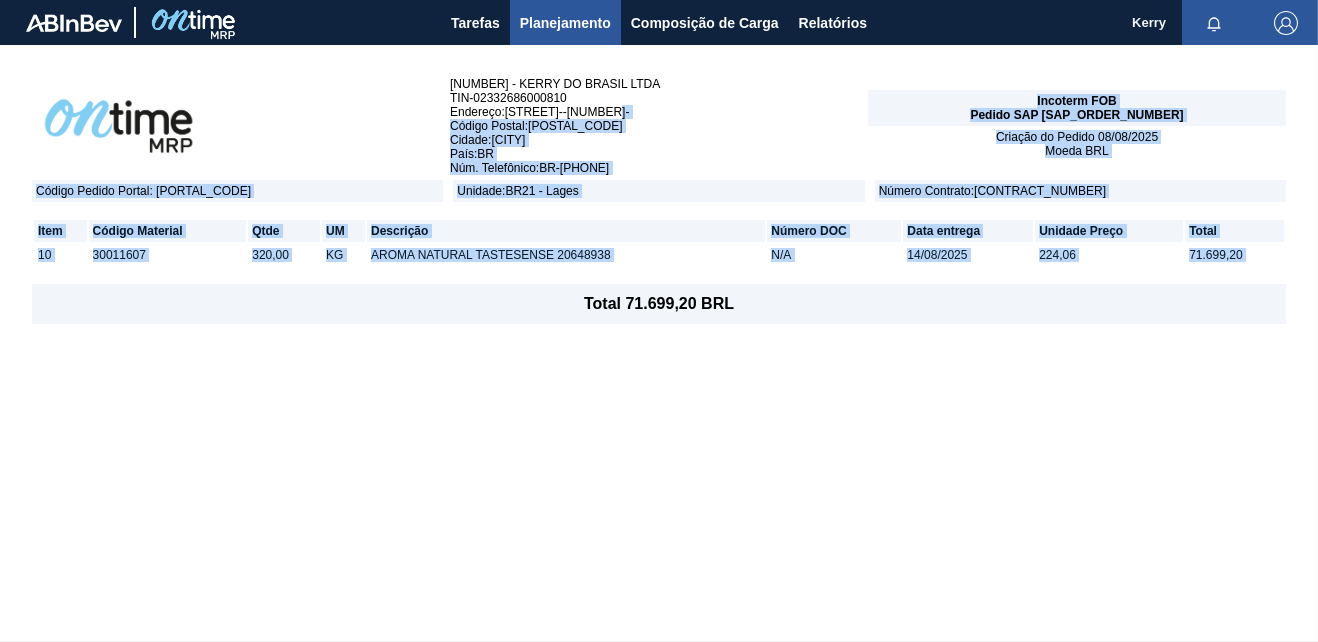drag, startPoint x: 0, startPoint y: 0, endPoint x: 809, endPoint y: 104, distance: 815.6574 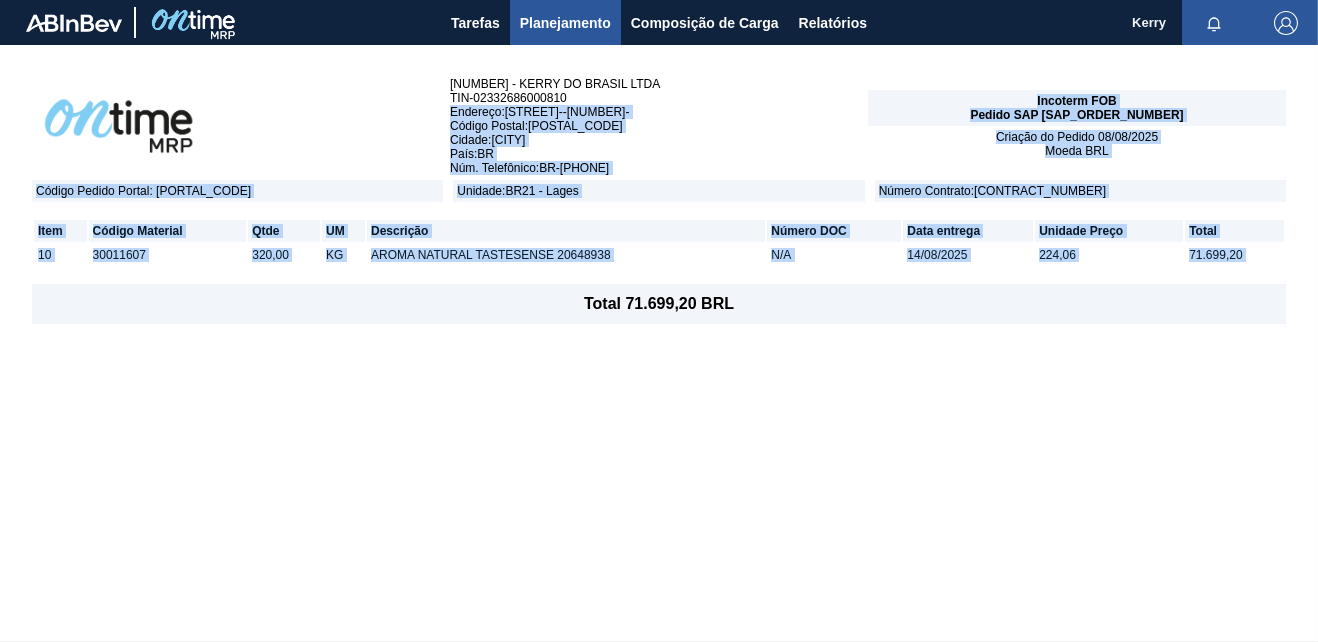 click on "Unidade :  BR21 - Lages" at bounding box center [658, 191] 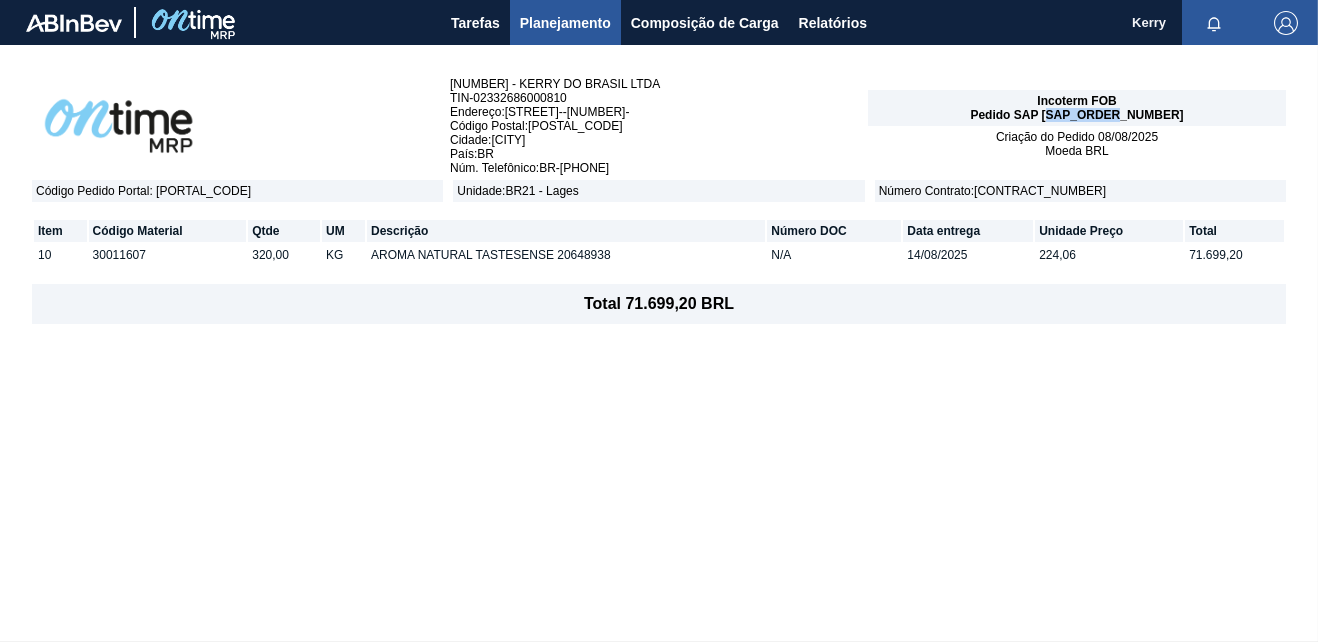drag, startPoint x: 1147, startPoint y: 113, endPoint x: 1084, endPoint y: 117, distance: 63.126858 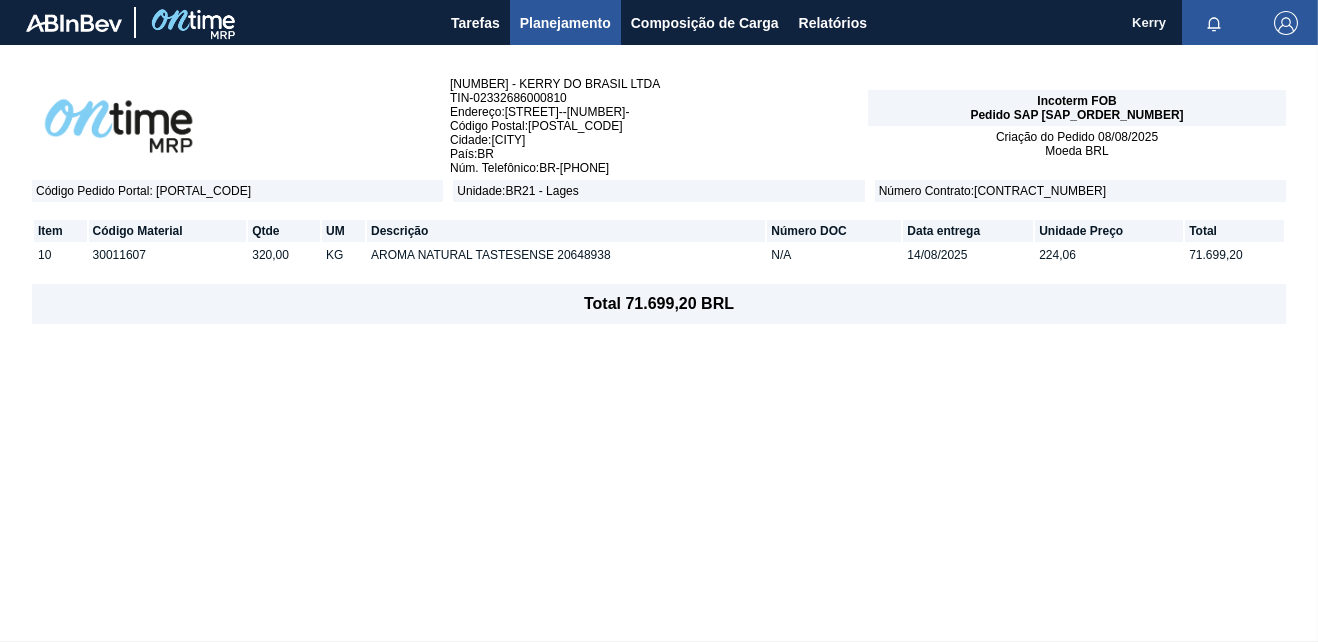 click on "Pedido SAP   5800343675" at bounding box center (1076, 115) 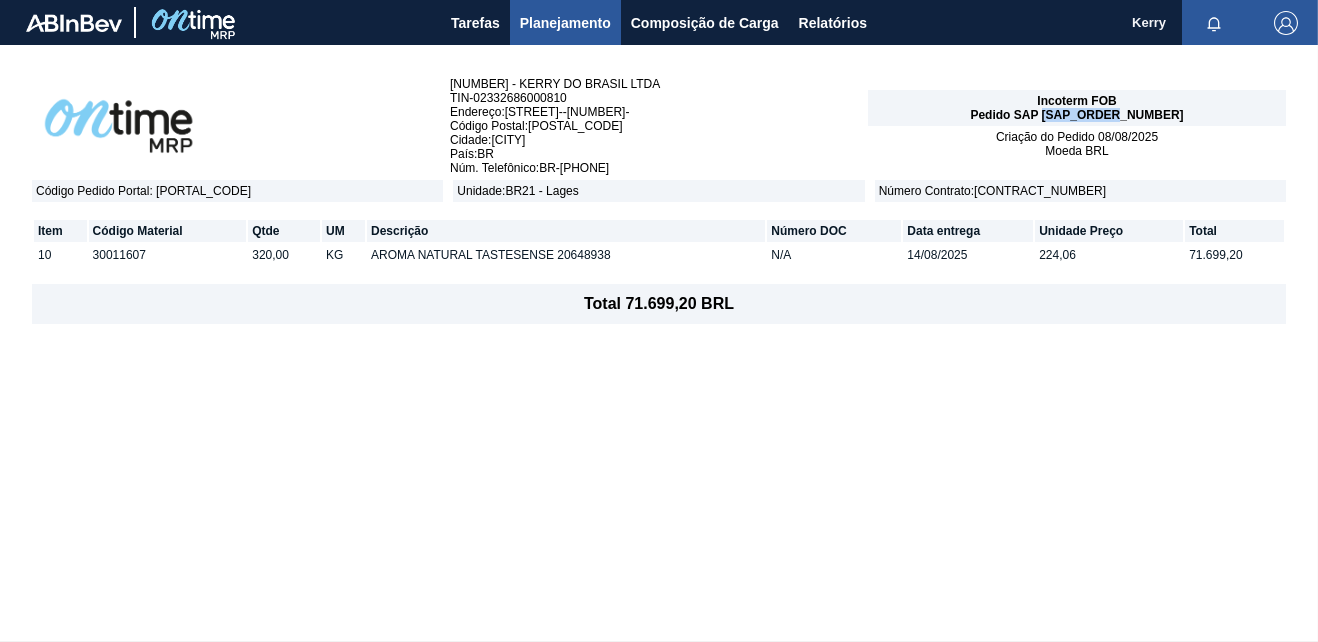 drag, startPoint x: 1079, startPoint y: 114, endPoint x: 1169, endPoint y: 111, distance: 90.04999 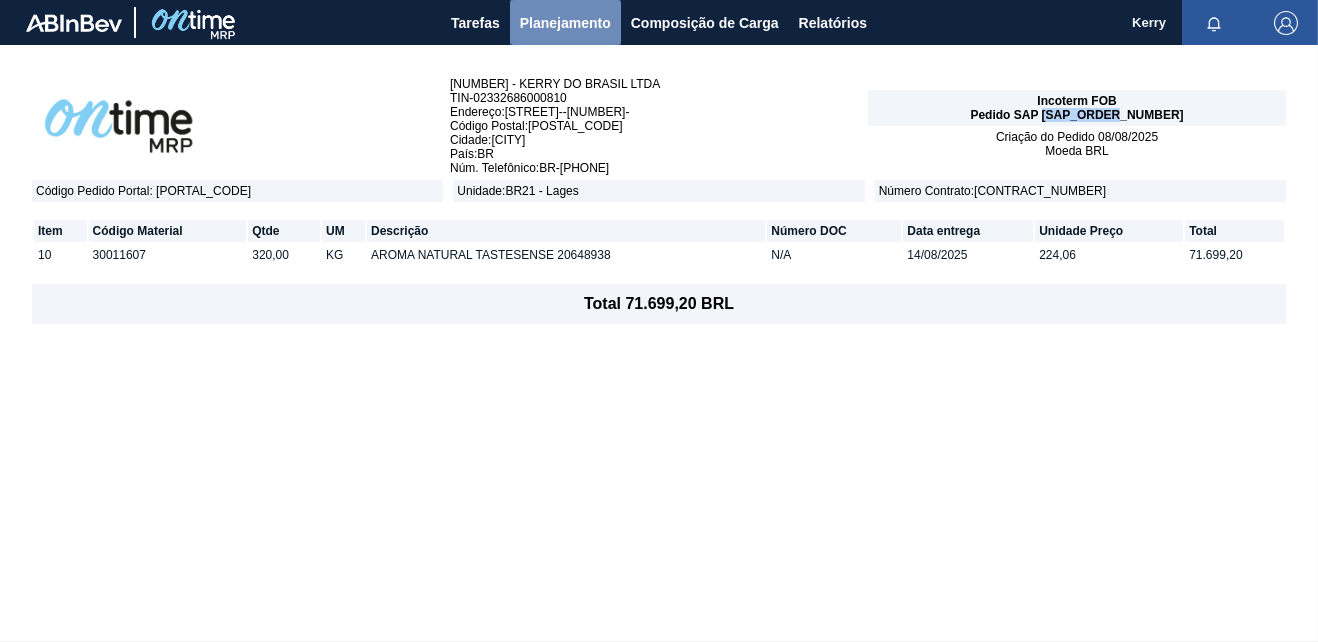 click on "Planejamento" at bounding box center (565, 23) 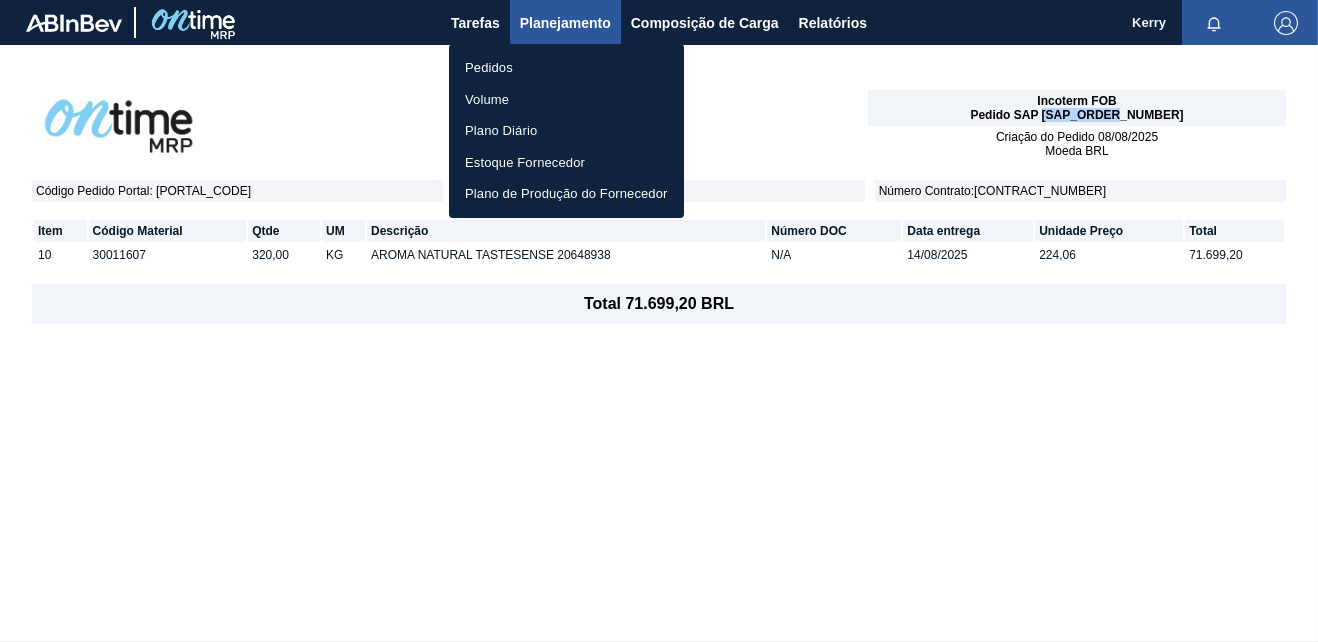 click on "Pedidos" at bounding box center [566, 68] 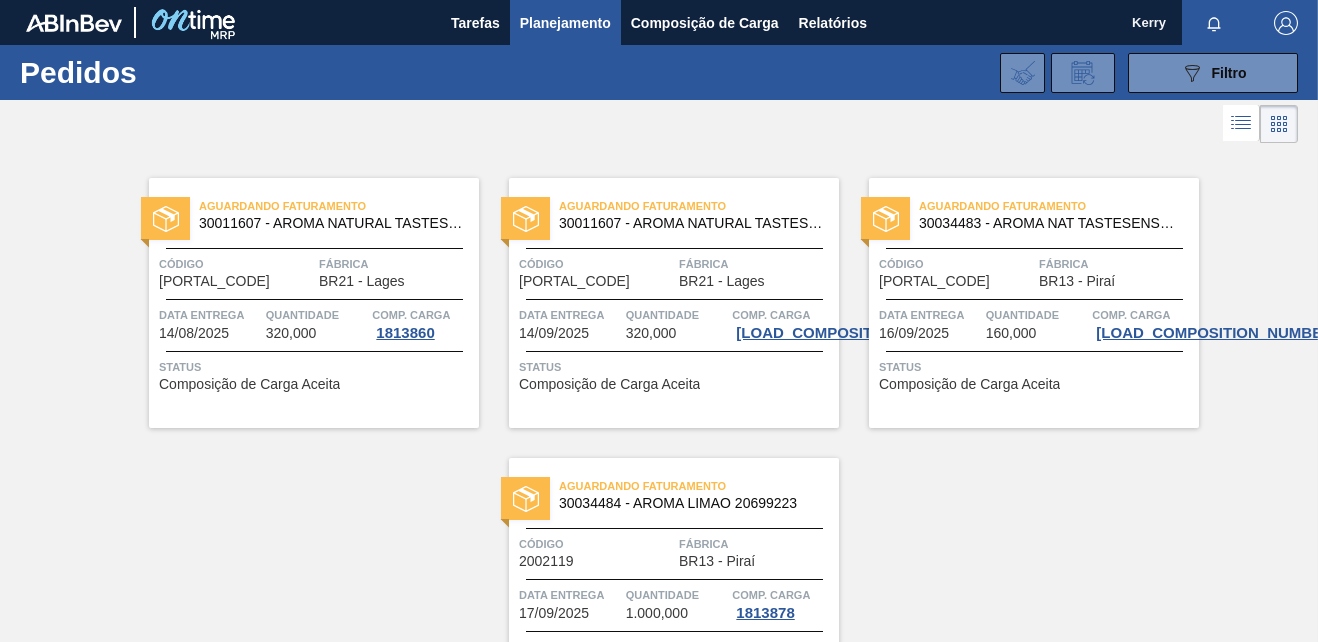 click on "Aguardando Faturamento 30011607 - AROMA NATURAL TASTESENSE 20648938 Código 1988256 Fábrica BR21 - Lages Data entrega 14/09/2025 Quantidade 320,000 Comp. Carga 1813876 Status Composição de Carga Aceita" at bounding box center [674, 303] 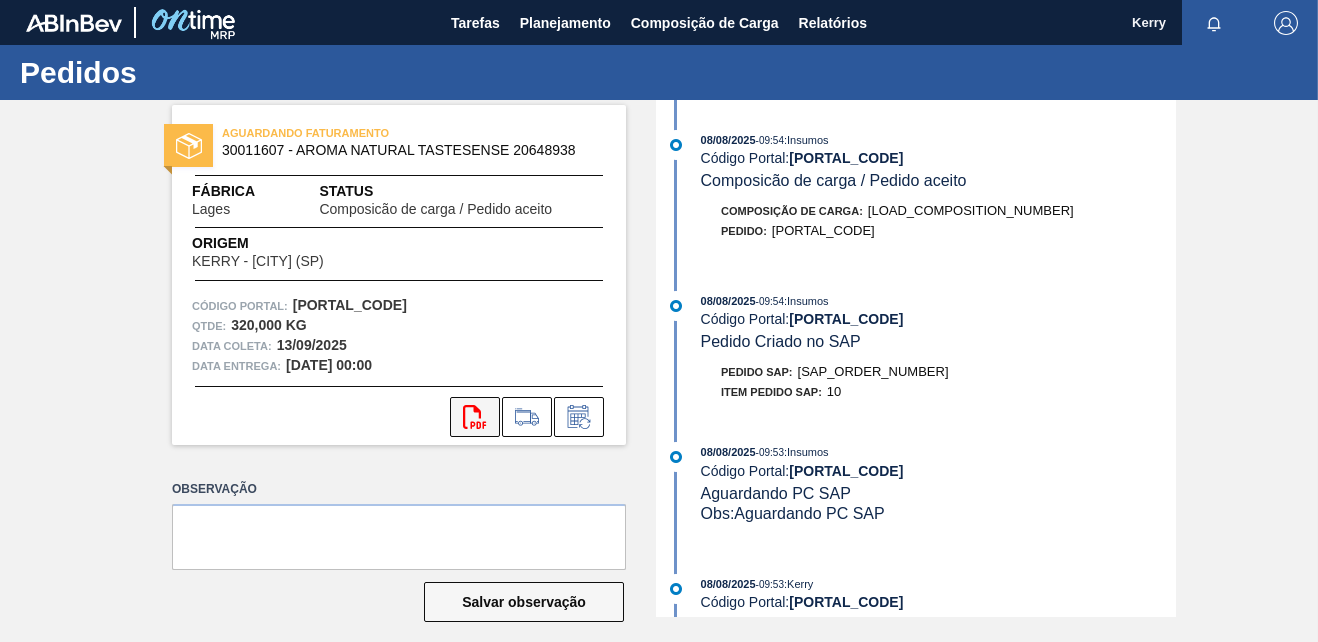 click on "svg{fill:#ff0000}" 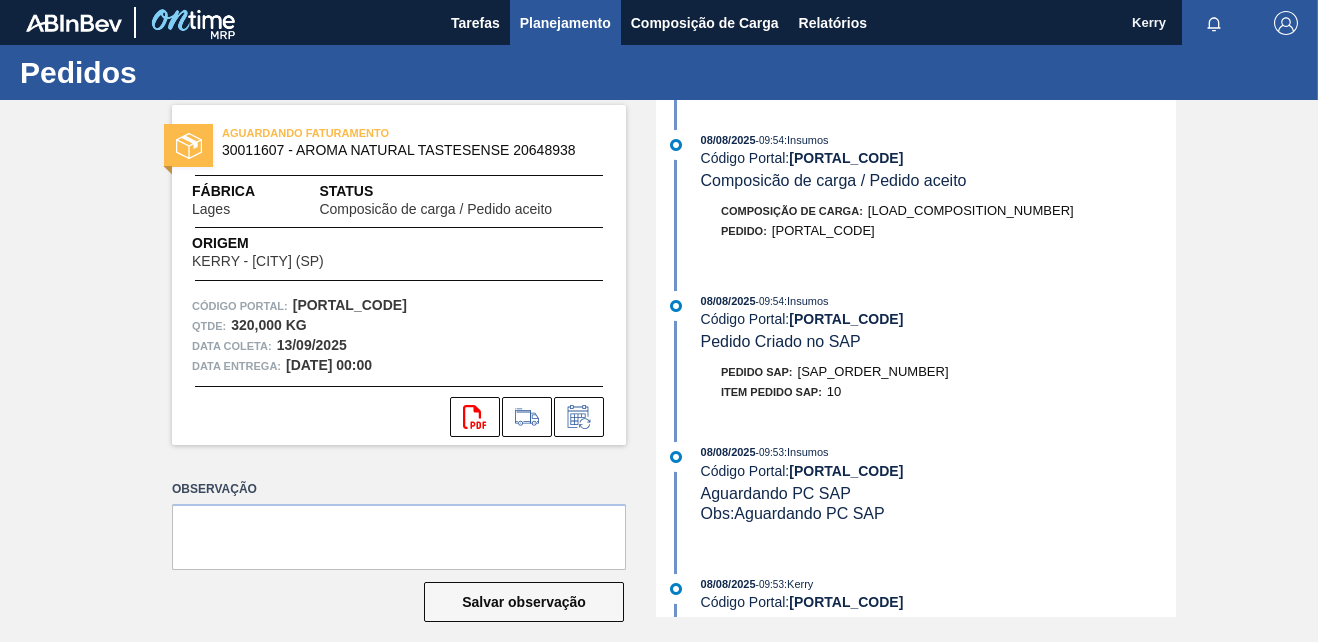 click on "Planejamento" at bounding box center [565, 23] 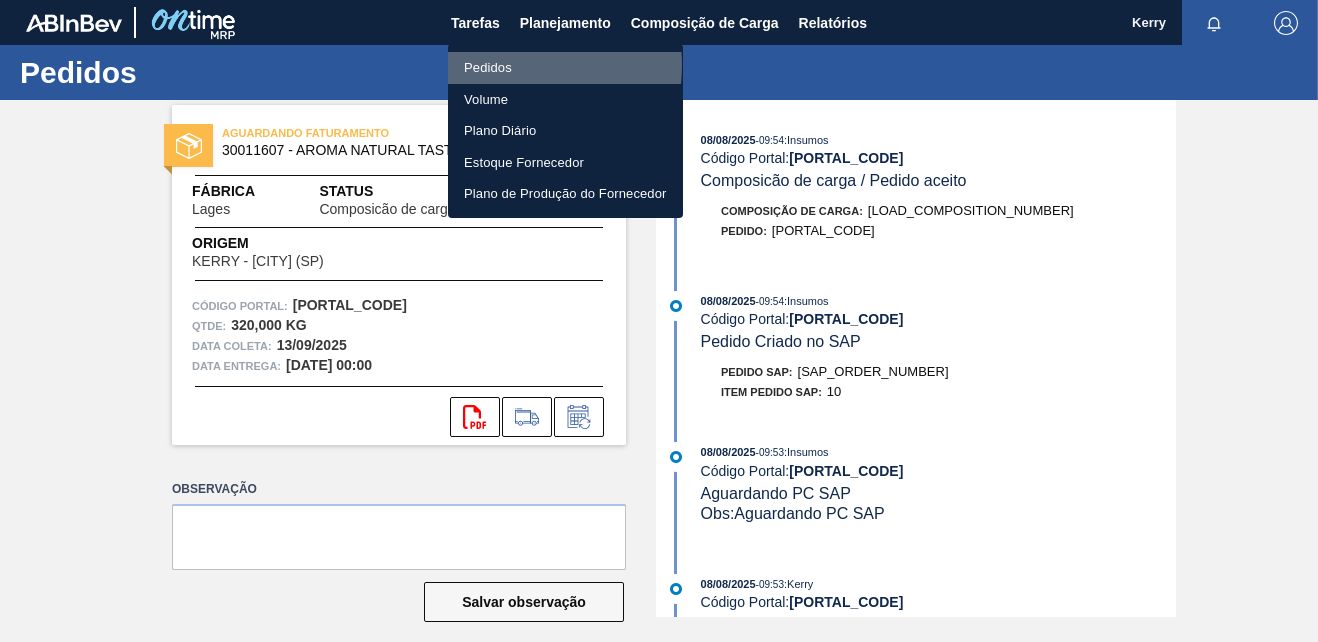click on "Pedidos" at bounding box center (565, 68) 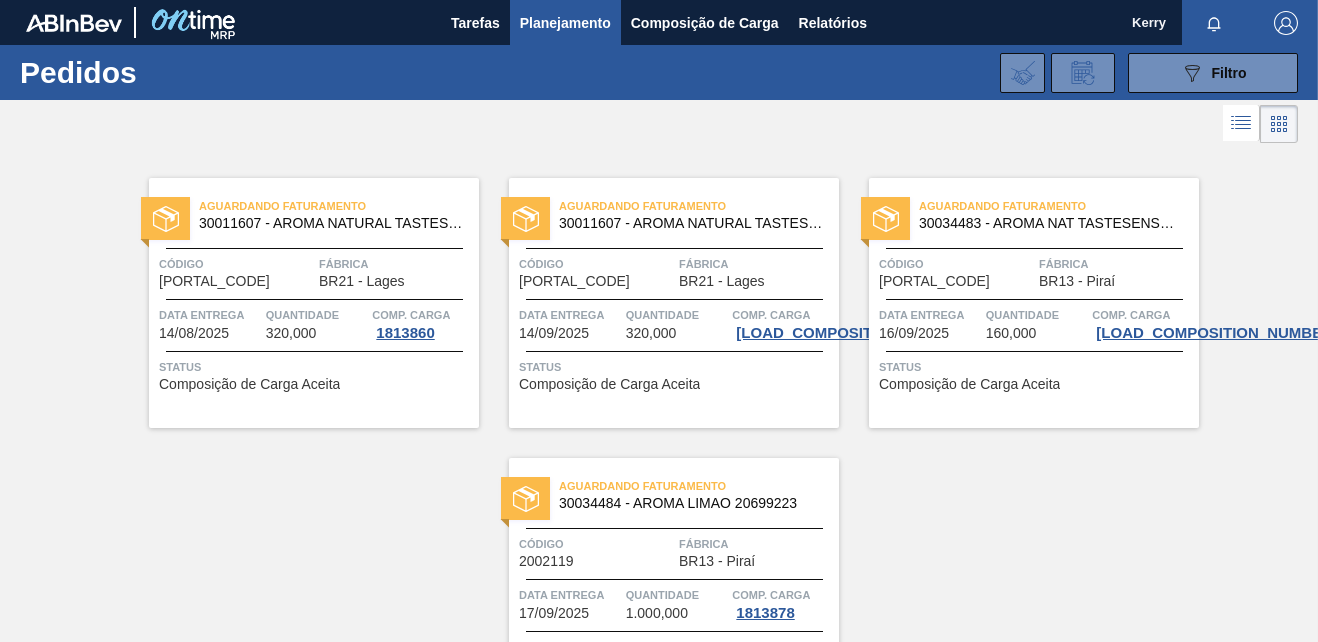 click on "Aguardando Faturamento 30034483 - AROMA NAT TASTESENSE 20639899 Código 2002128 Fábrica BR13 - Piraí Data entrega 16/09/2025 Quantidade 160,000 Comp. Carga 1813877 Status Composição de Carga Aceita" at bounding box center (1034, 303) 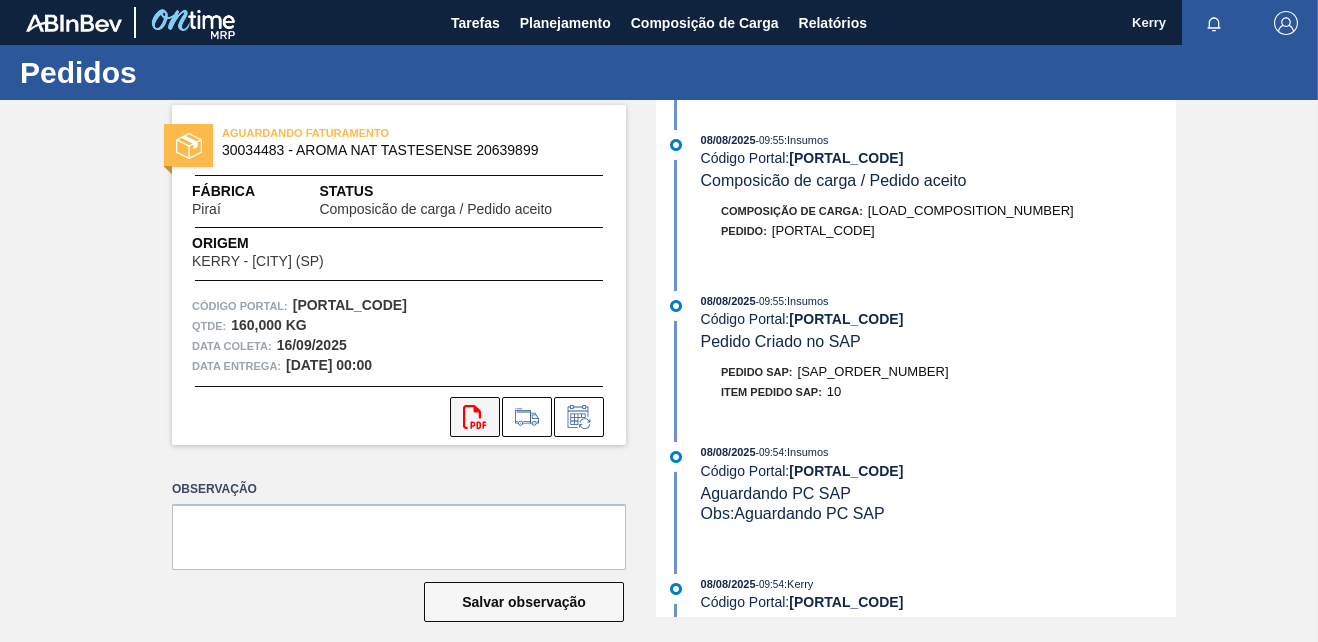 click on "svg{fill:#ff0000}" 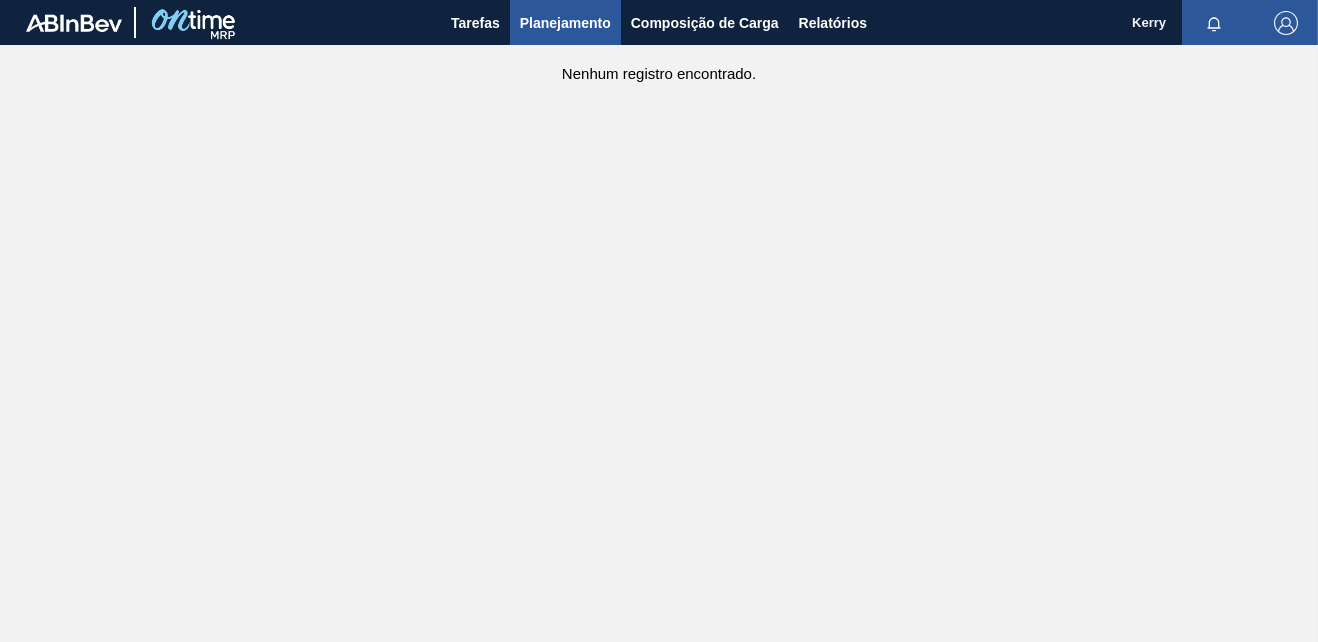 scroll, scrollTop: 0, scrollLeft: 0, axis: both 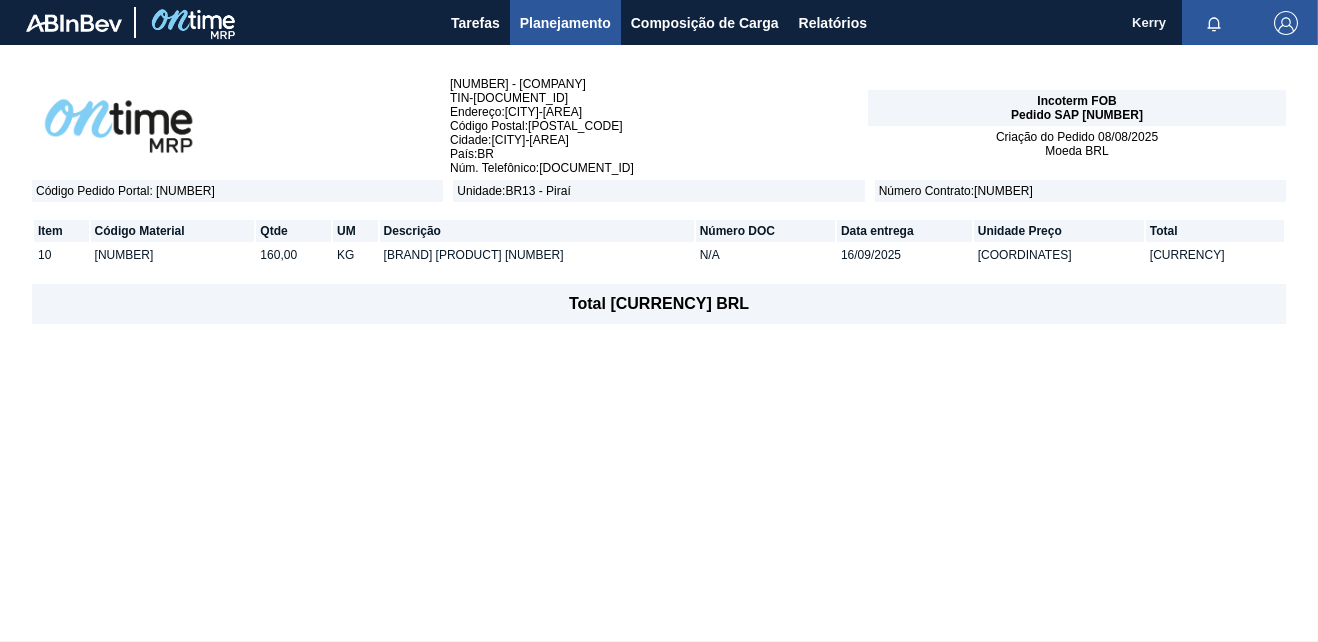 click on "Planejamento" at bounding box center (565, 23) 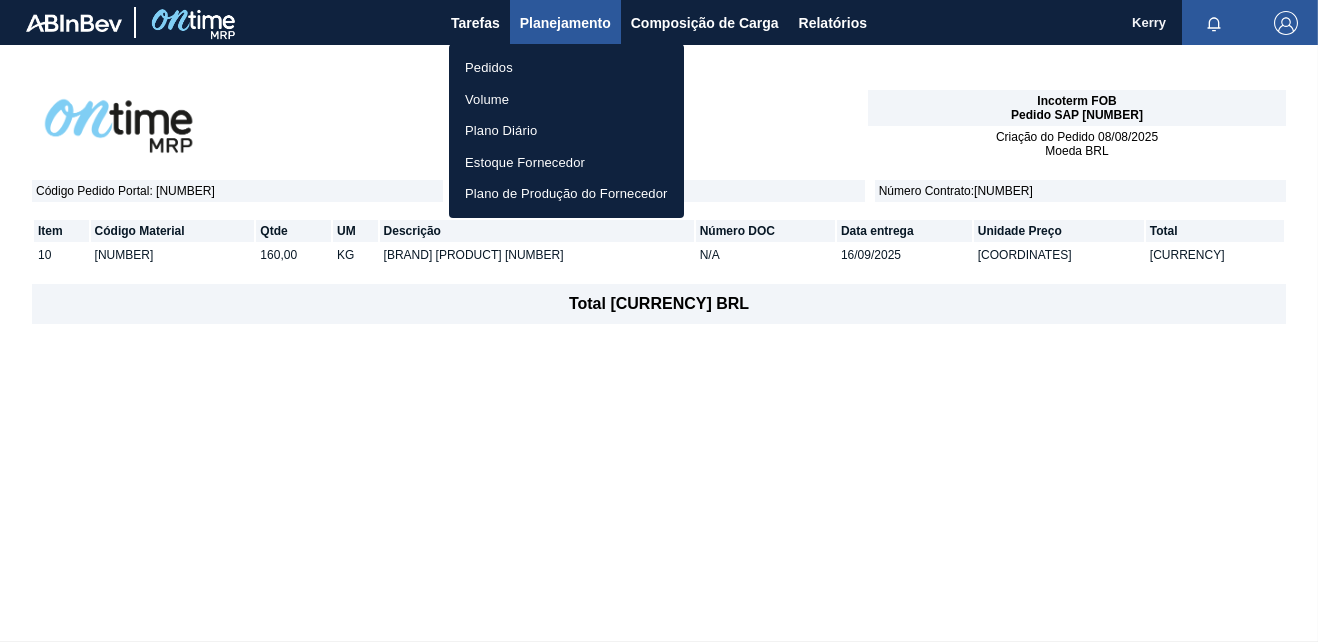 click on "Pedidos" at bounding box center [566, 68] 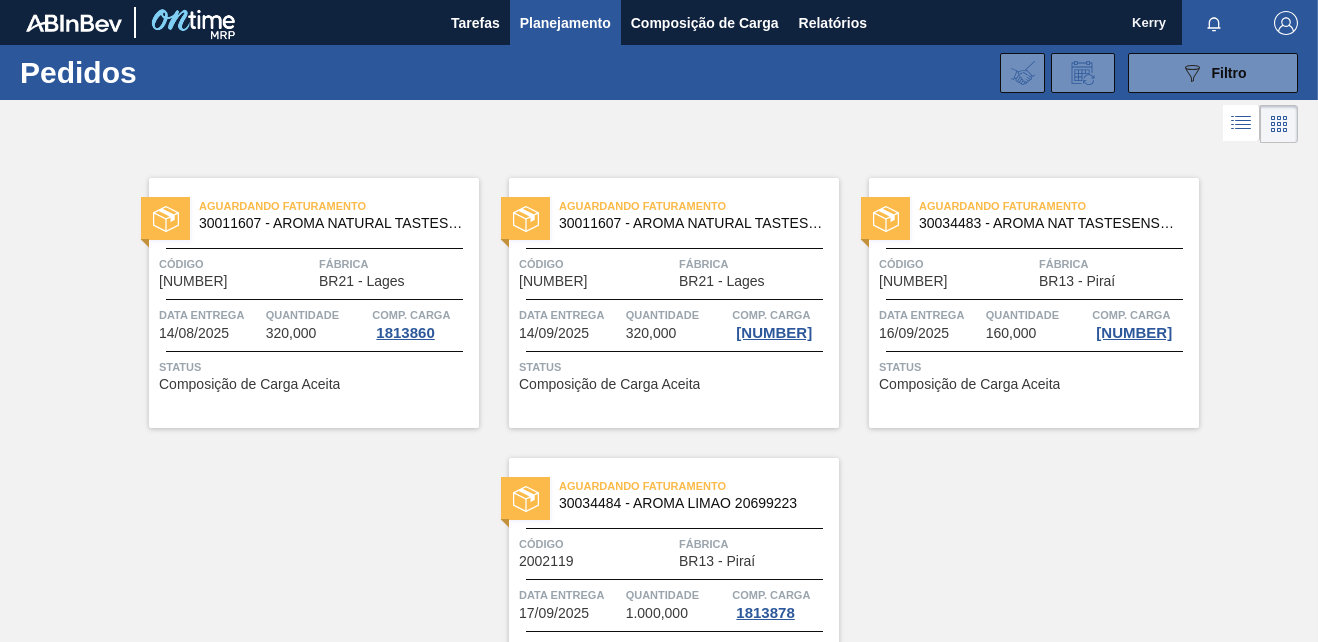 click on "Aguardando Faturamento 30034484 - AROMA LIMAO 20699223 Código 2002119 Fábrica BR13 - Piraí Data entrega 17/09/2025 Quantidade 1.000,000 Comp. Carga 1813878 Status Composição de Carga Aceita" at bounding box center (674, 583) 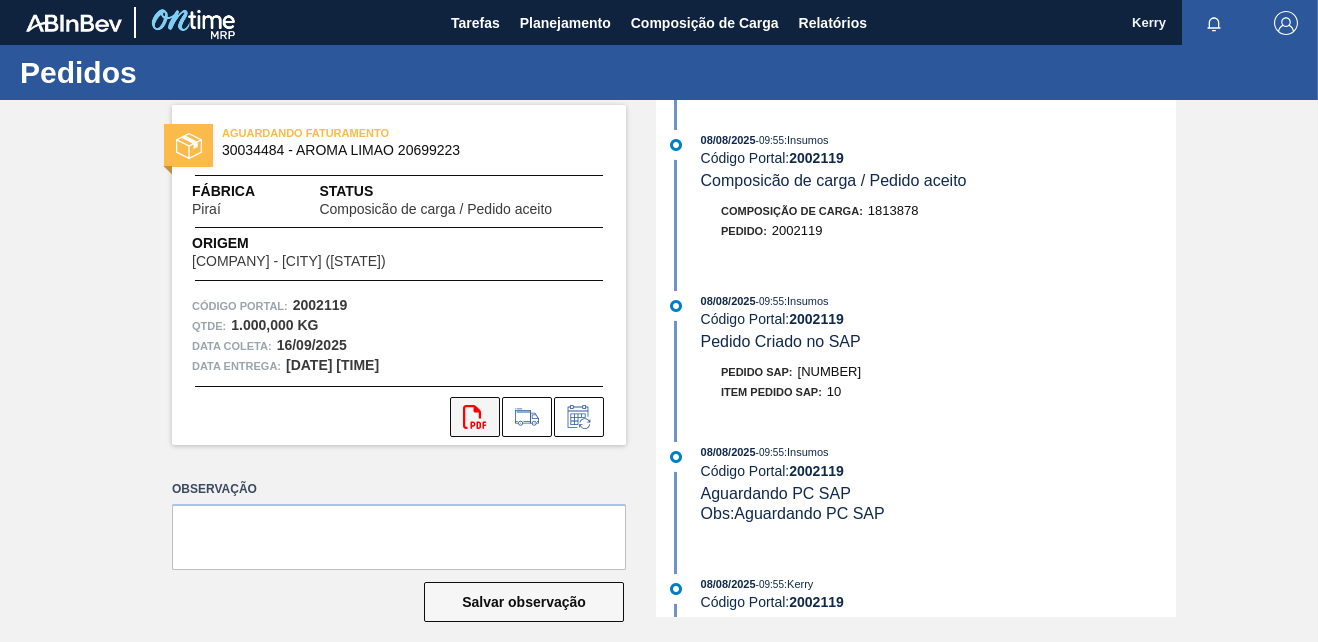 click on "svg{fill:#ff0000}" 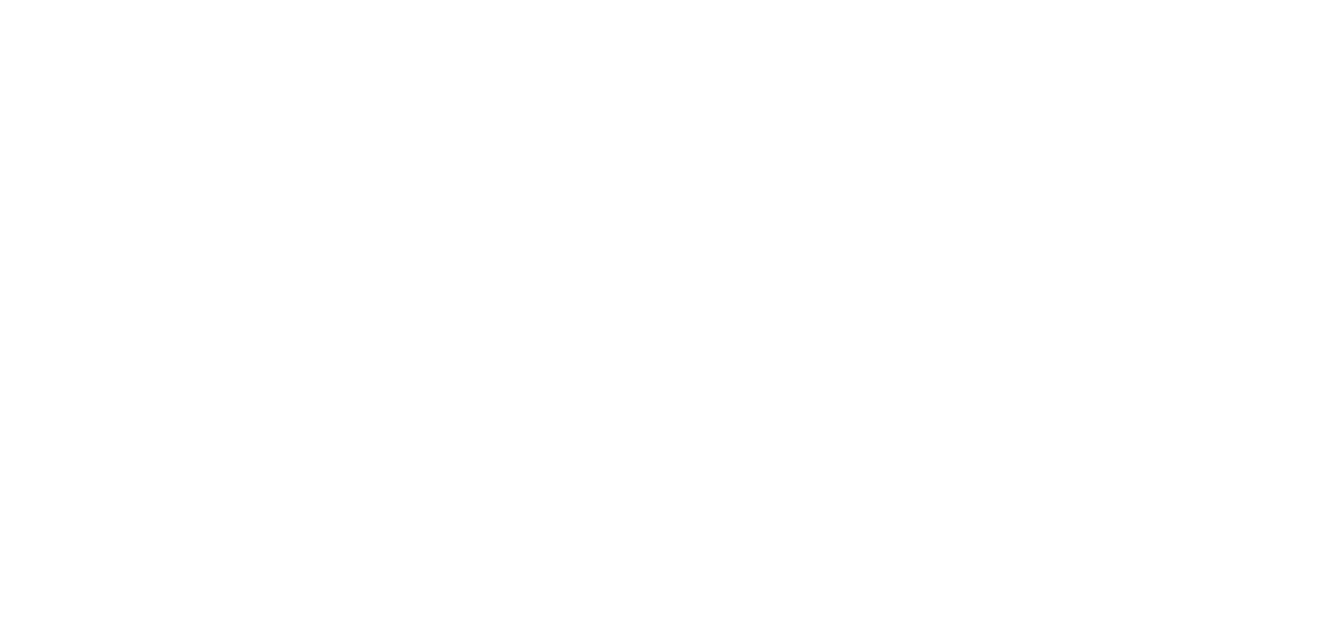 scroll, scrollTop: 0, scrollLeft: 0, axis: both 